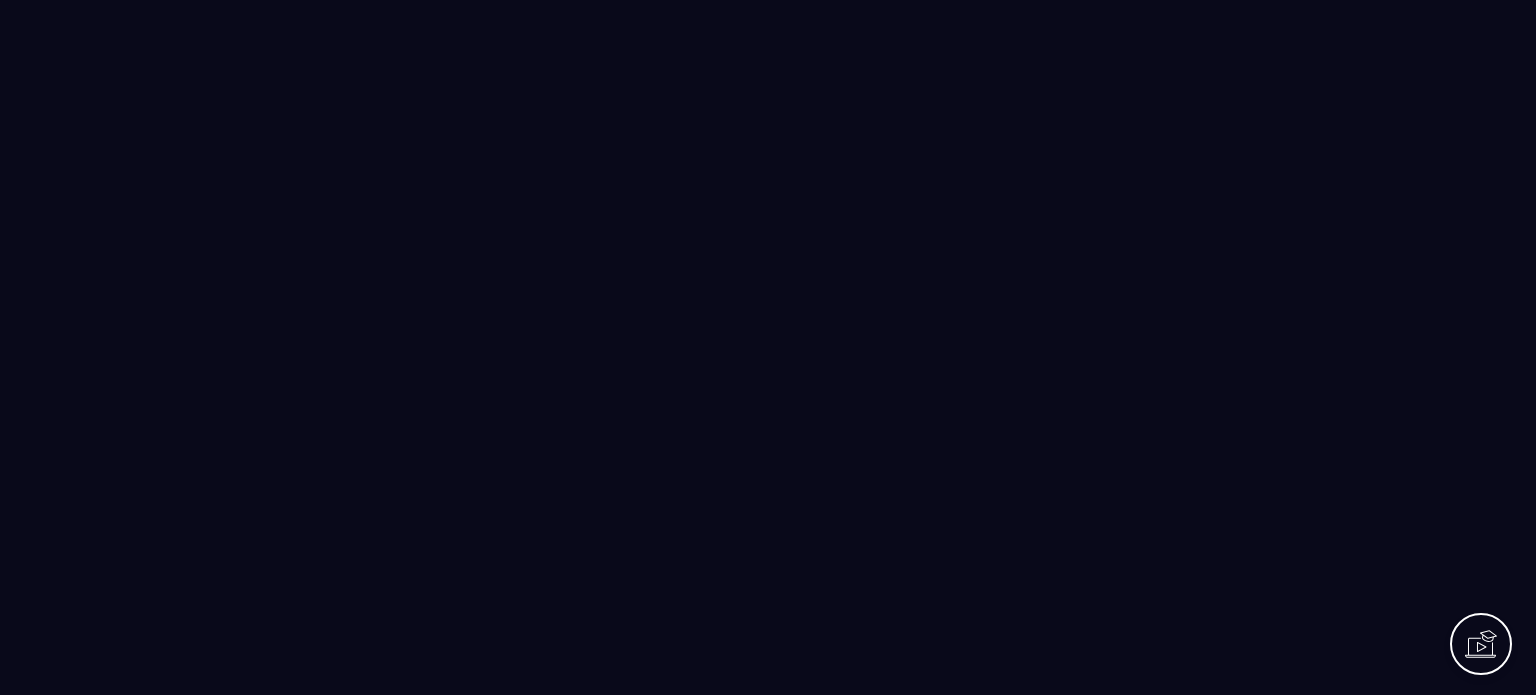 scroll, scrollTop: 0, scrollLeft: 0, axis: both 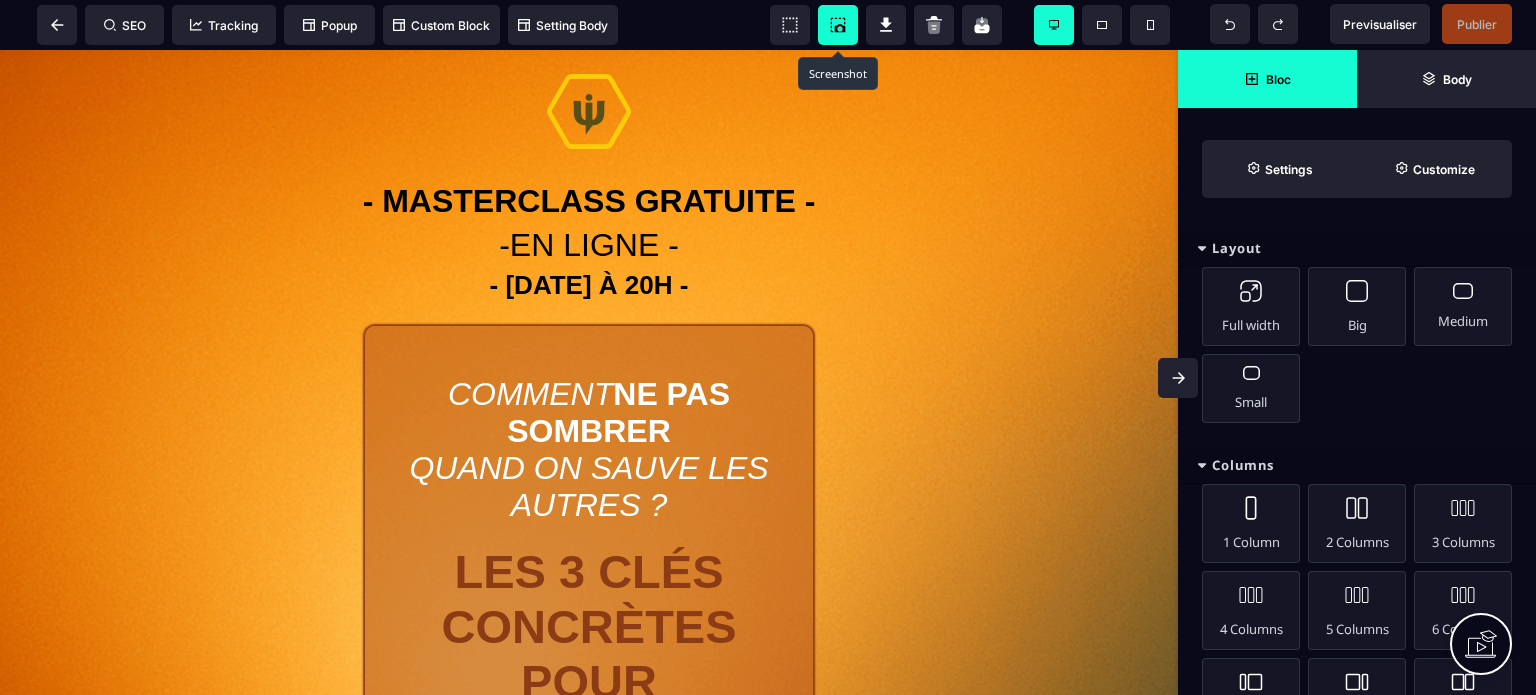 click at bounding box center [838, 25] 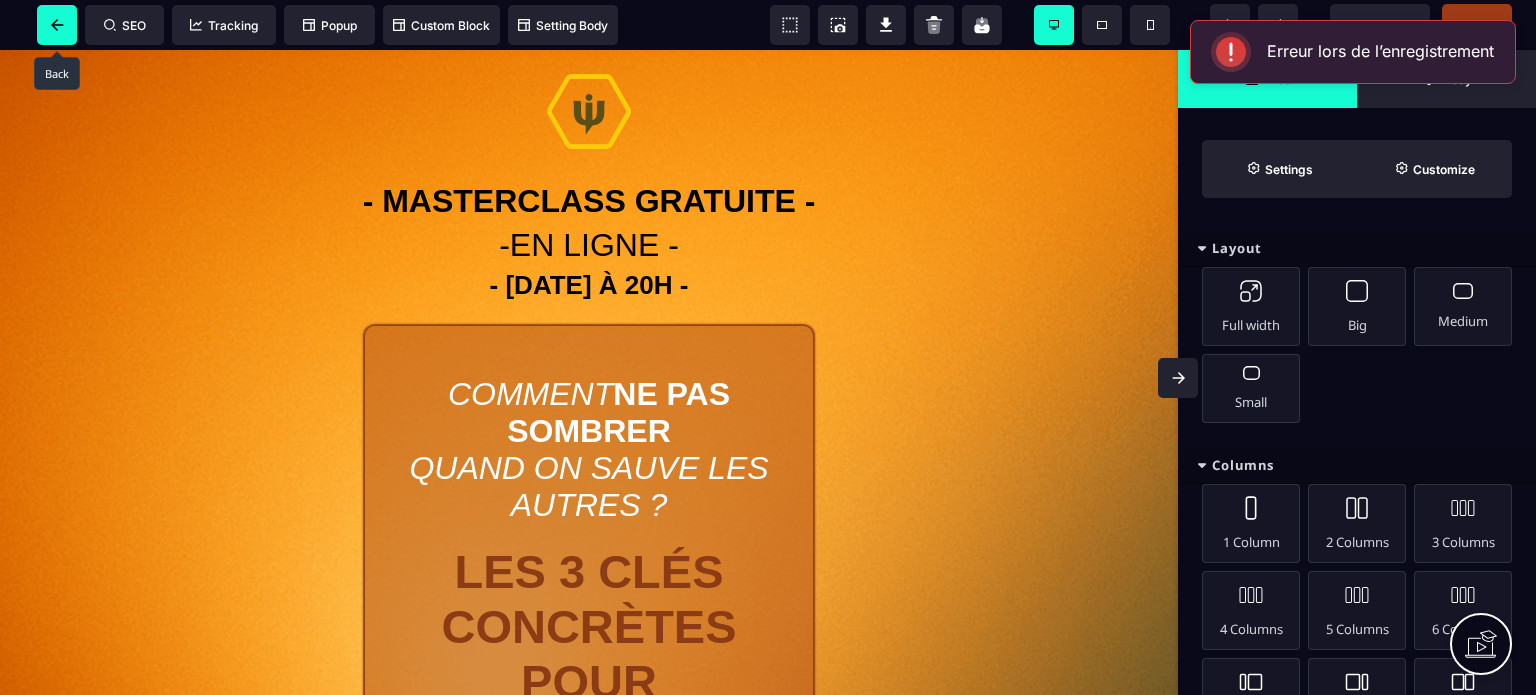 click 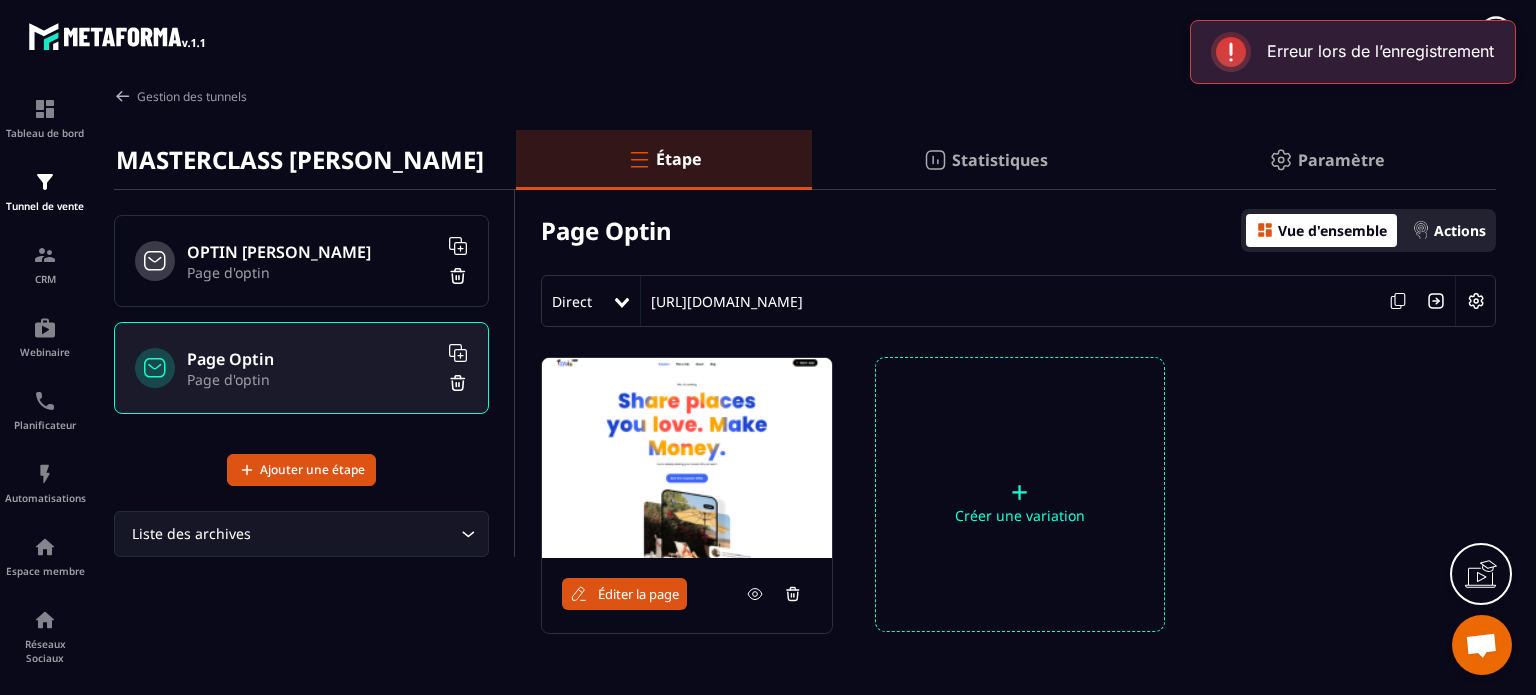 click 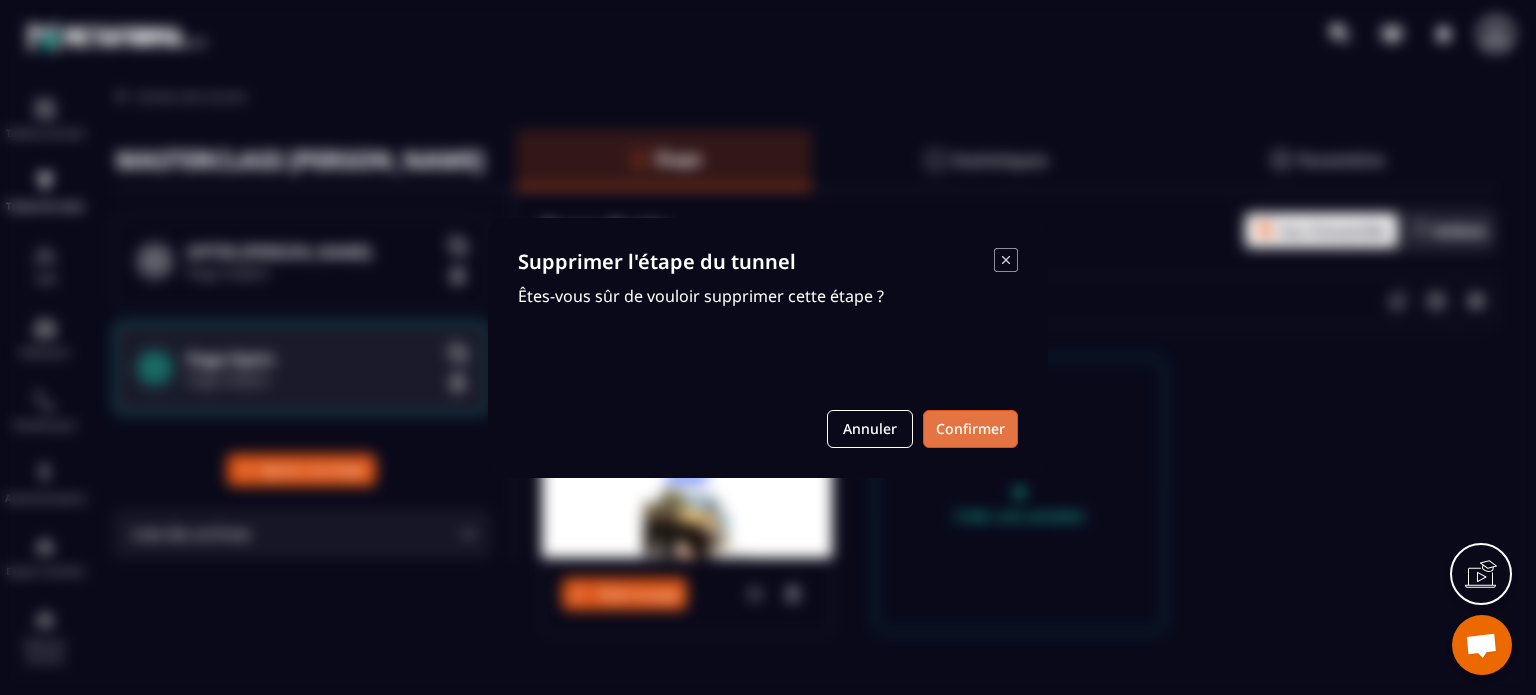 click on "Confirmer" at bounding box center (970, 429) 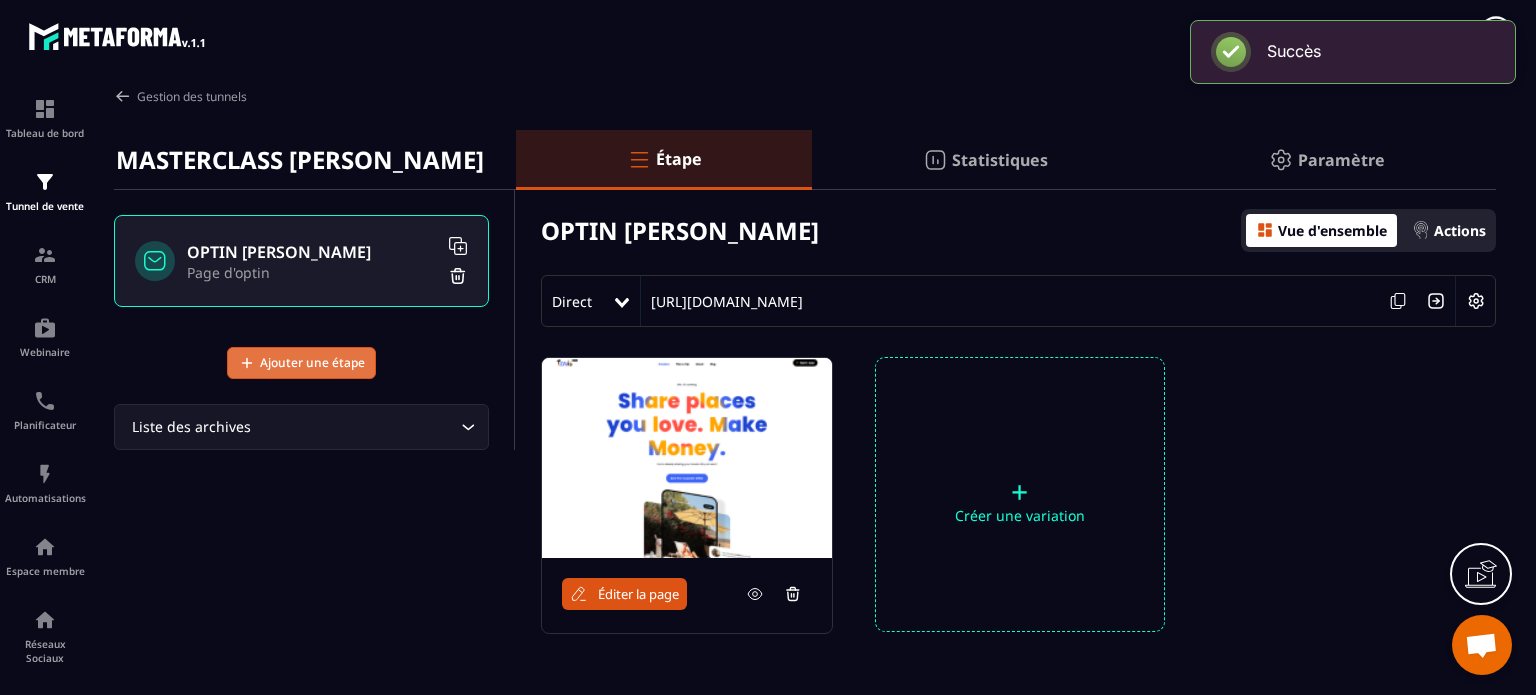 click on "Ajouter une étape" at bounding box center (312, 363) 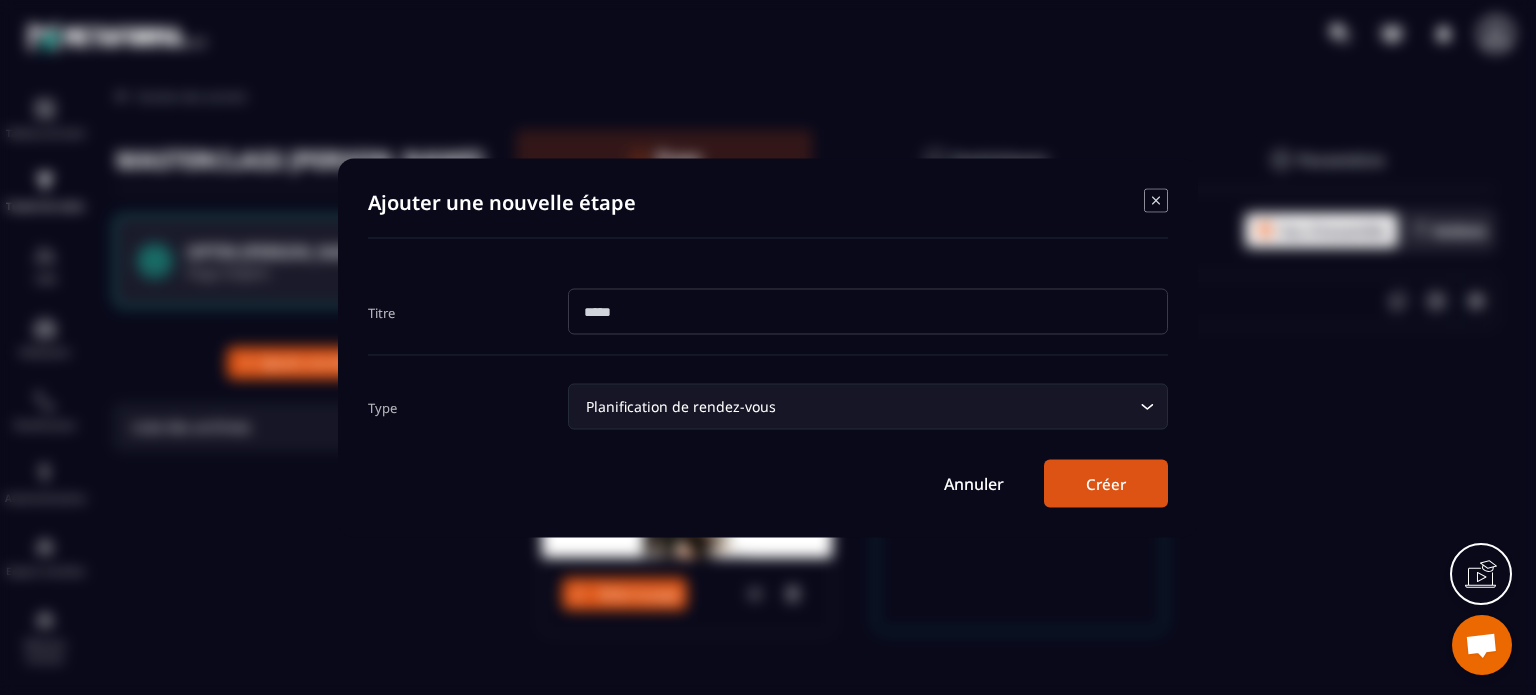 click at bounding box center [868, 311] 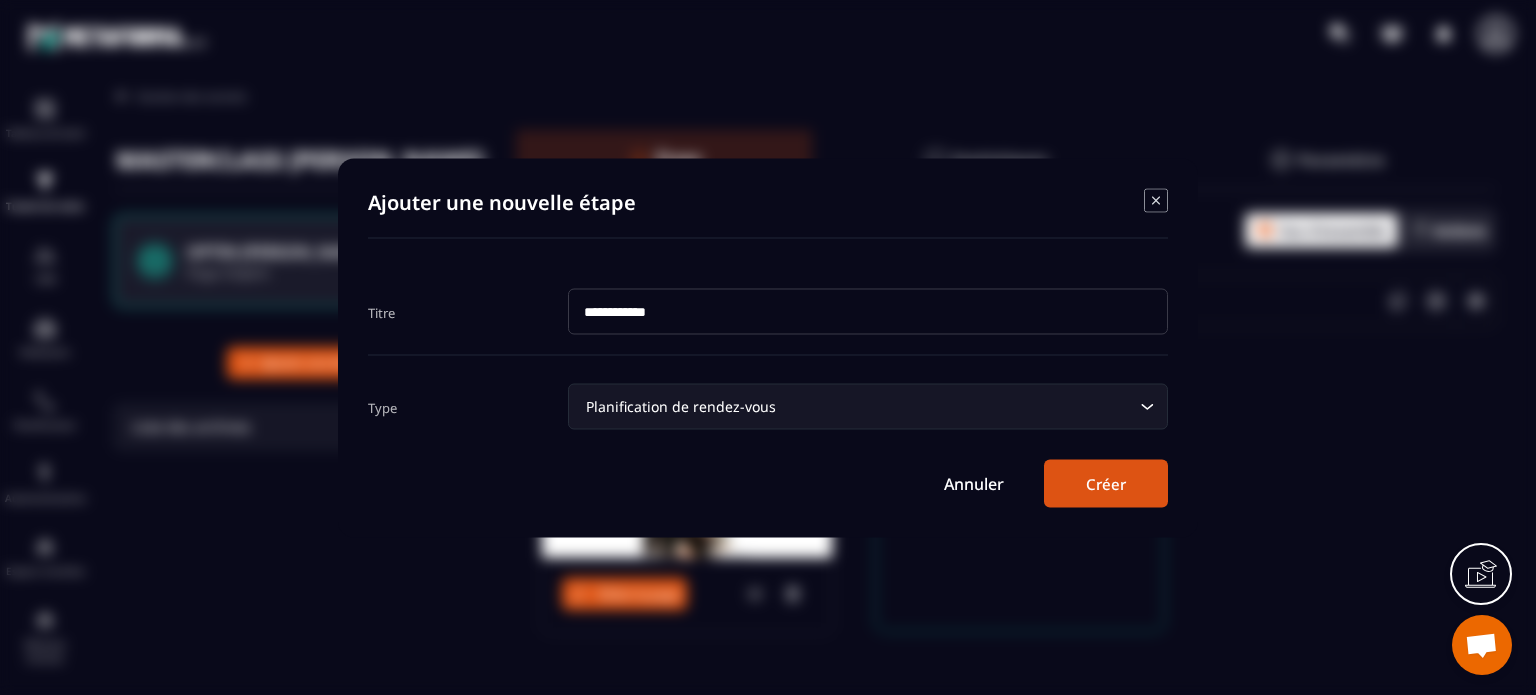 type on "**********" 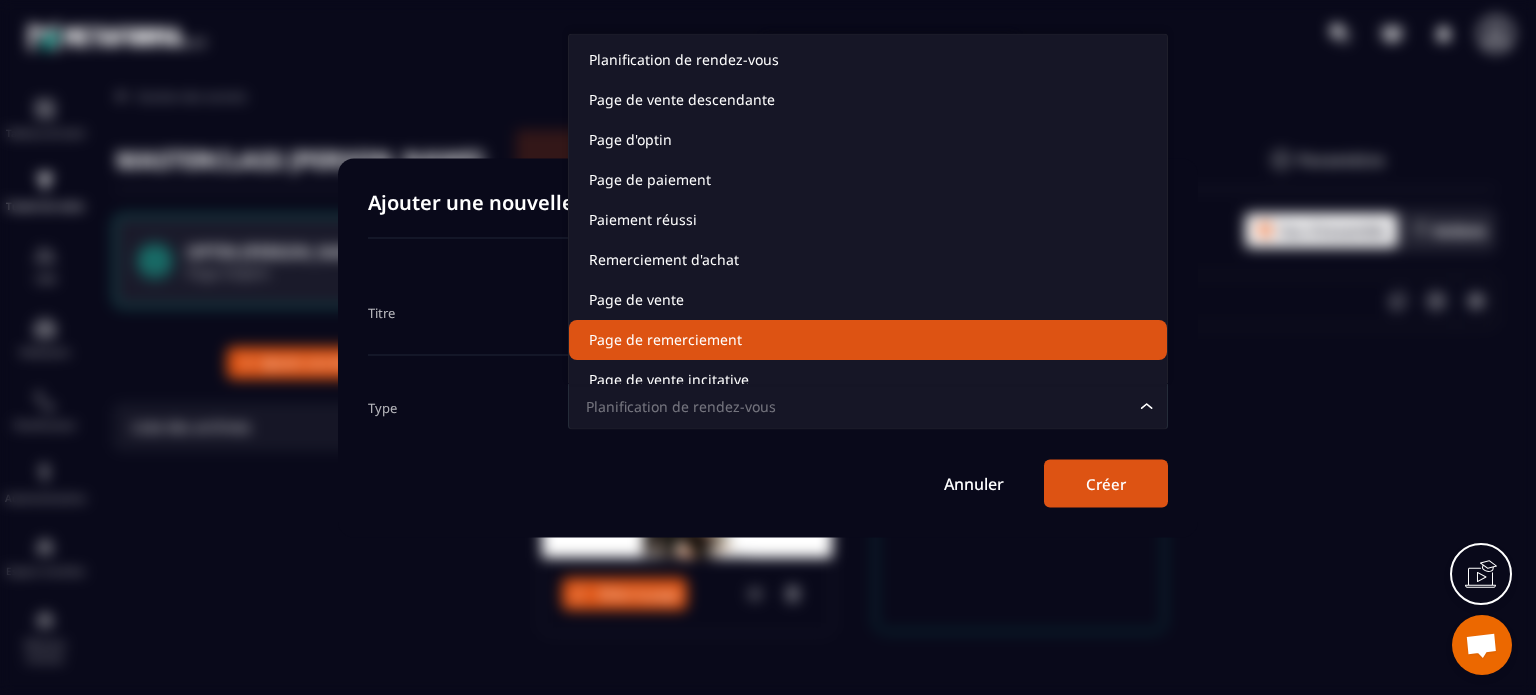 click on "Page de remerciement" 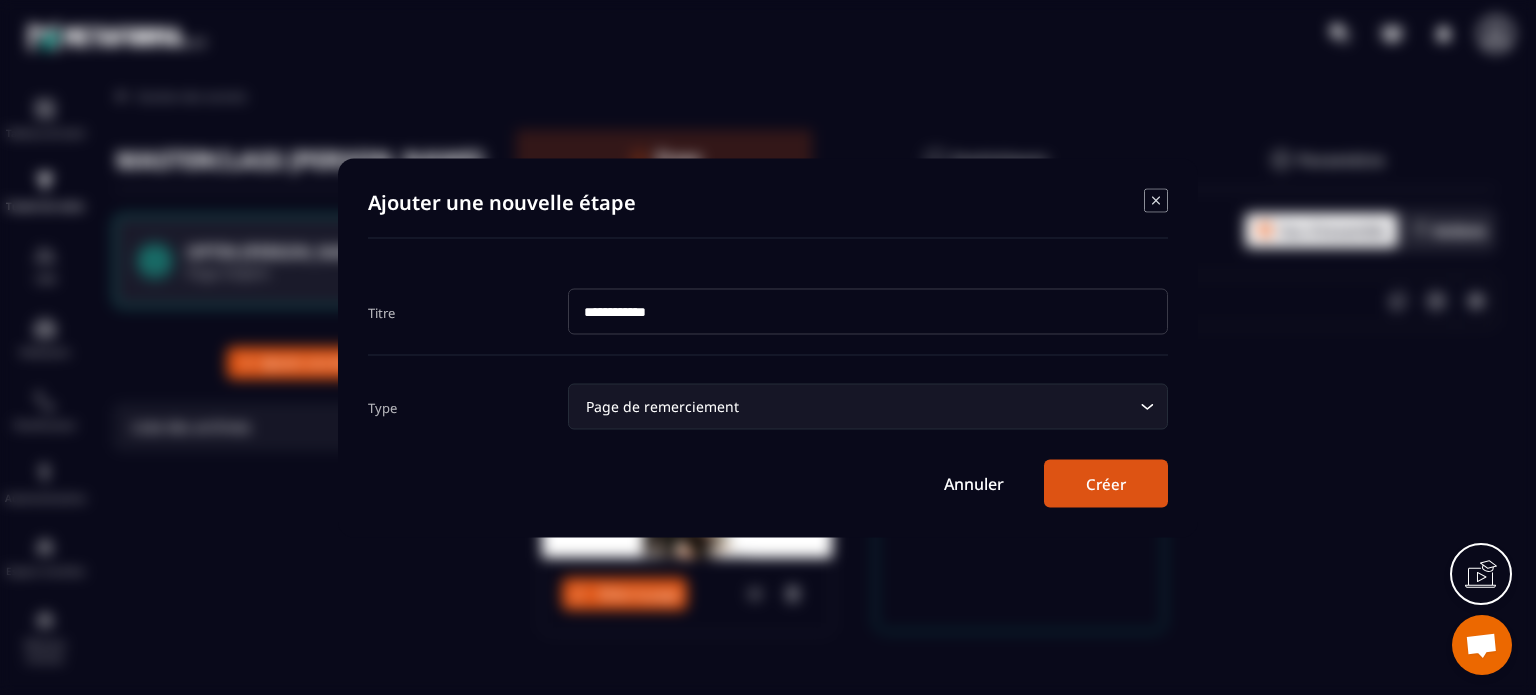 click on "Créer" at bounding box center [1106, 483] 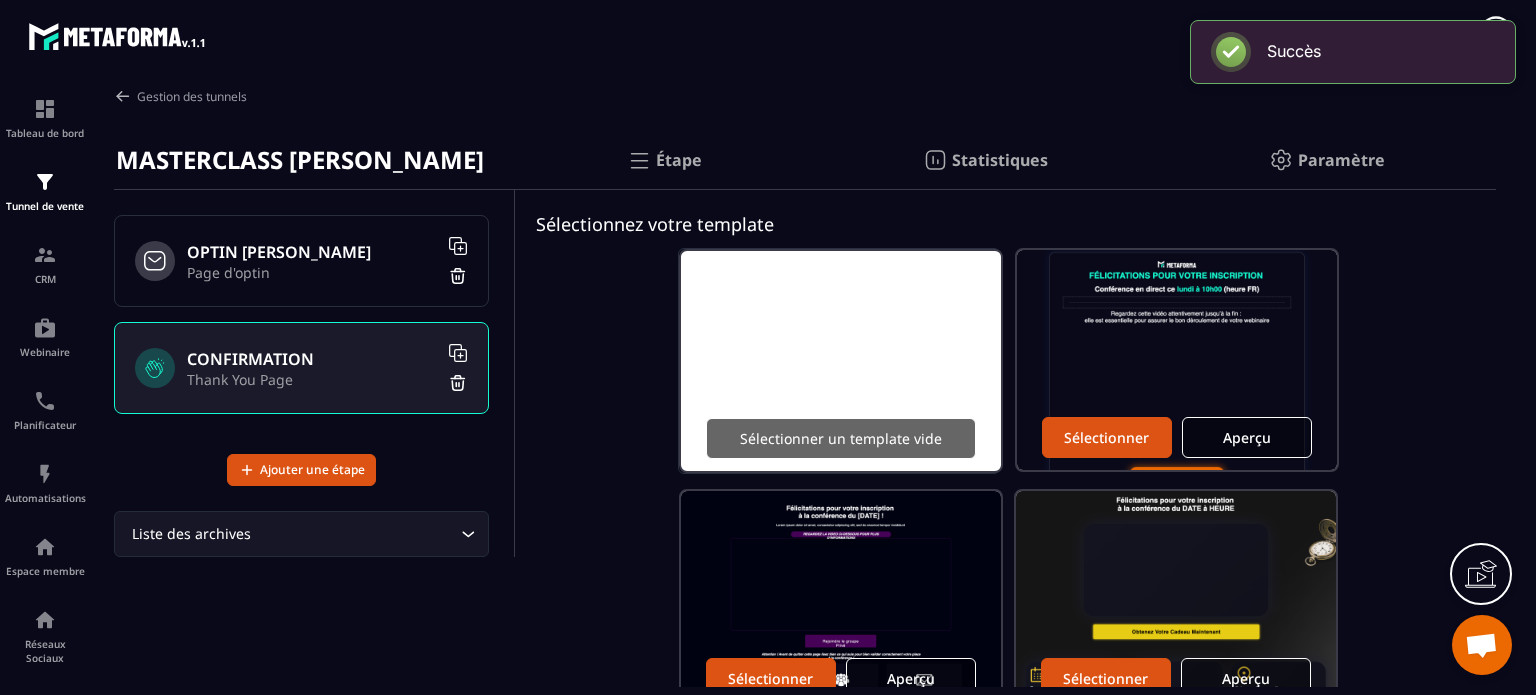 click on "Sélectionner un template vide" at bounding box center (841, 438) 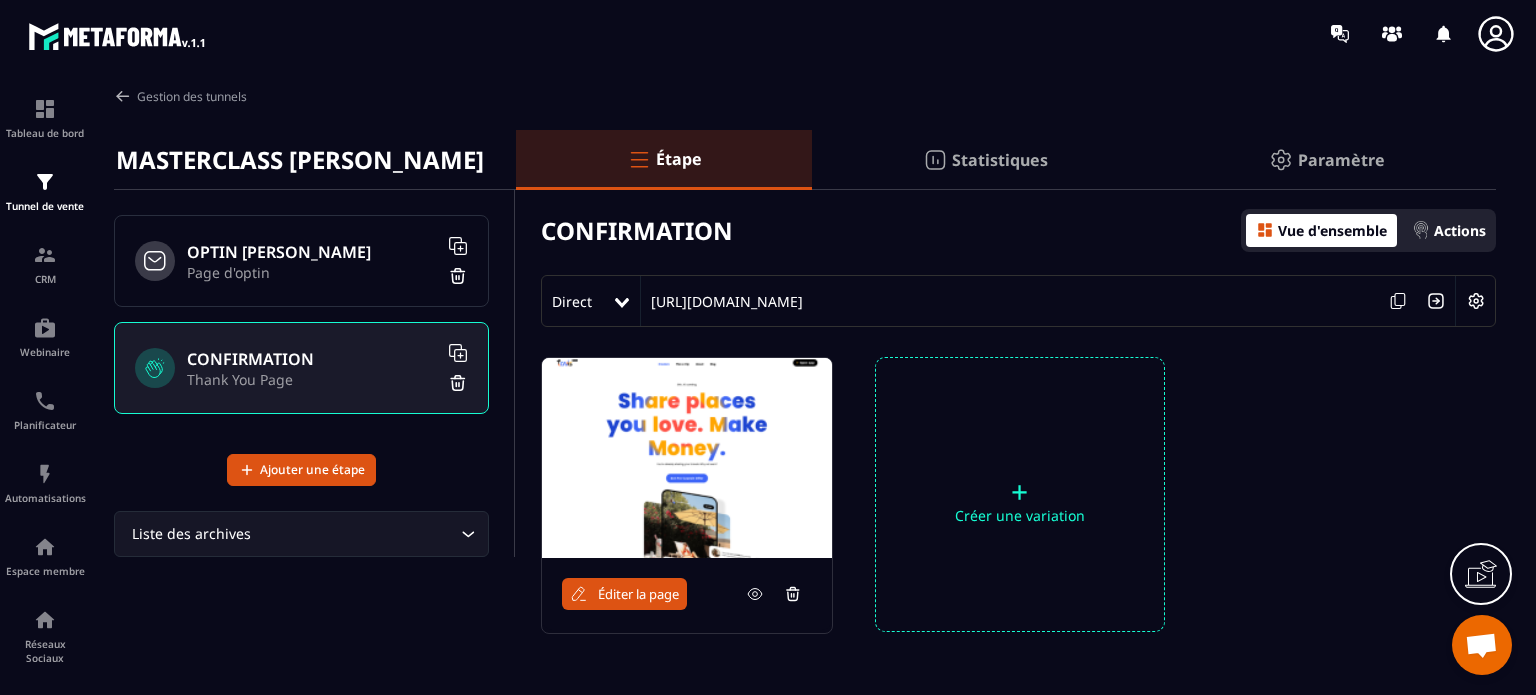 click at bounding box center (1476, 301) 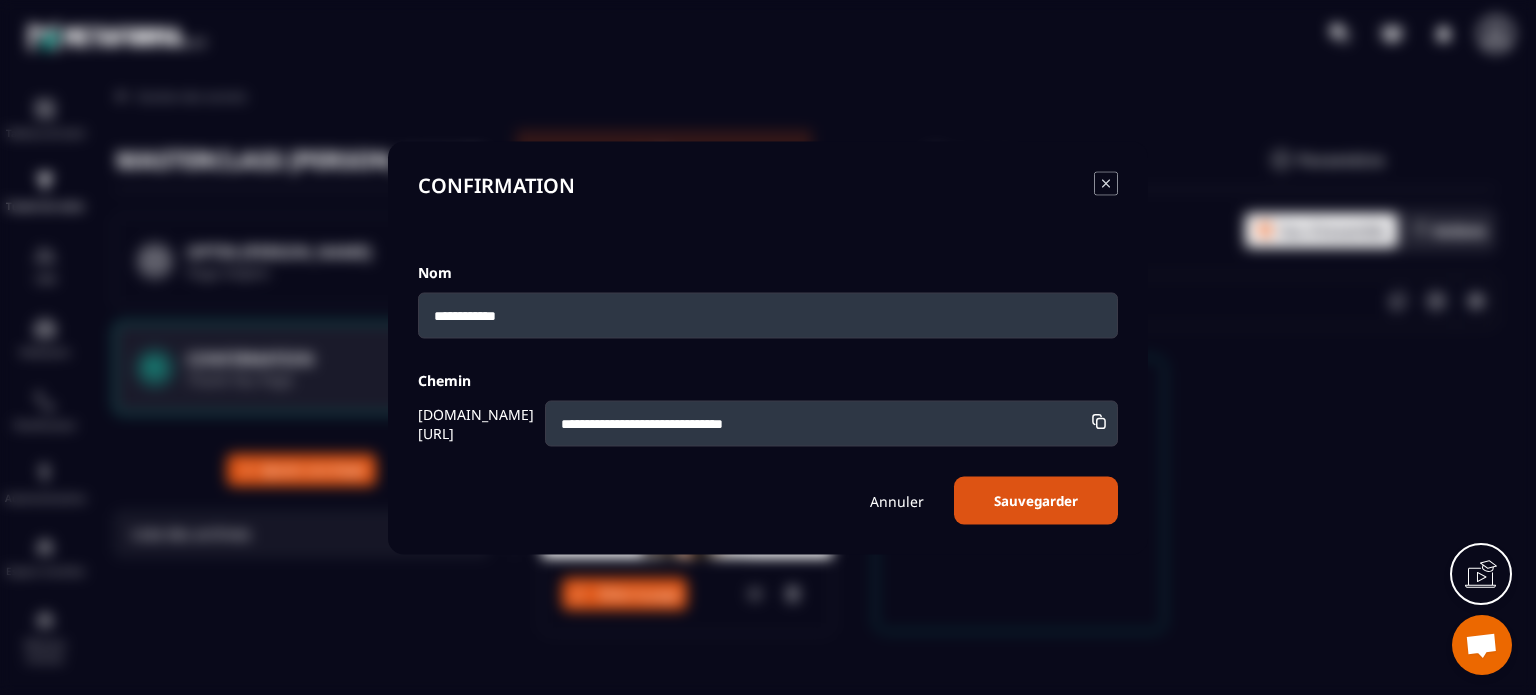 click on "**********" at bounding box center [831, 423] 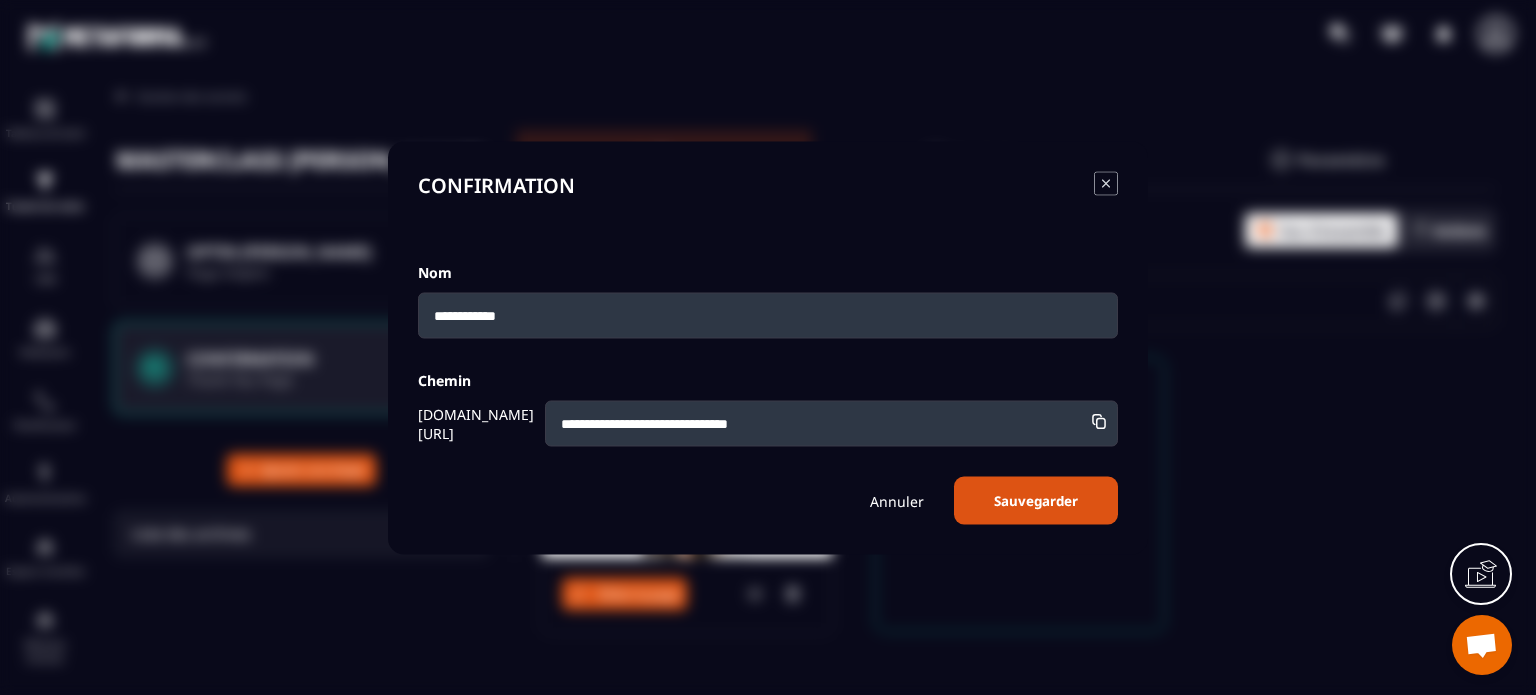 type on "**********" 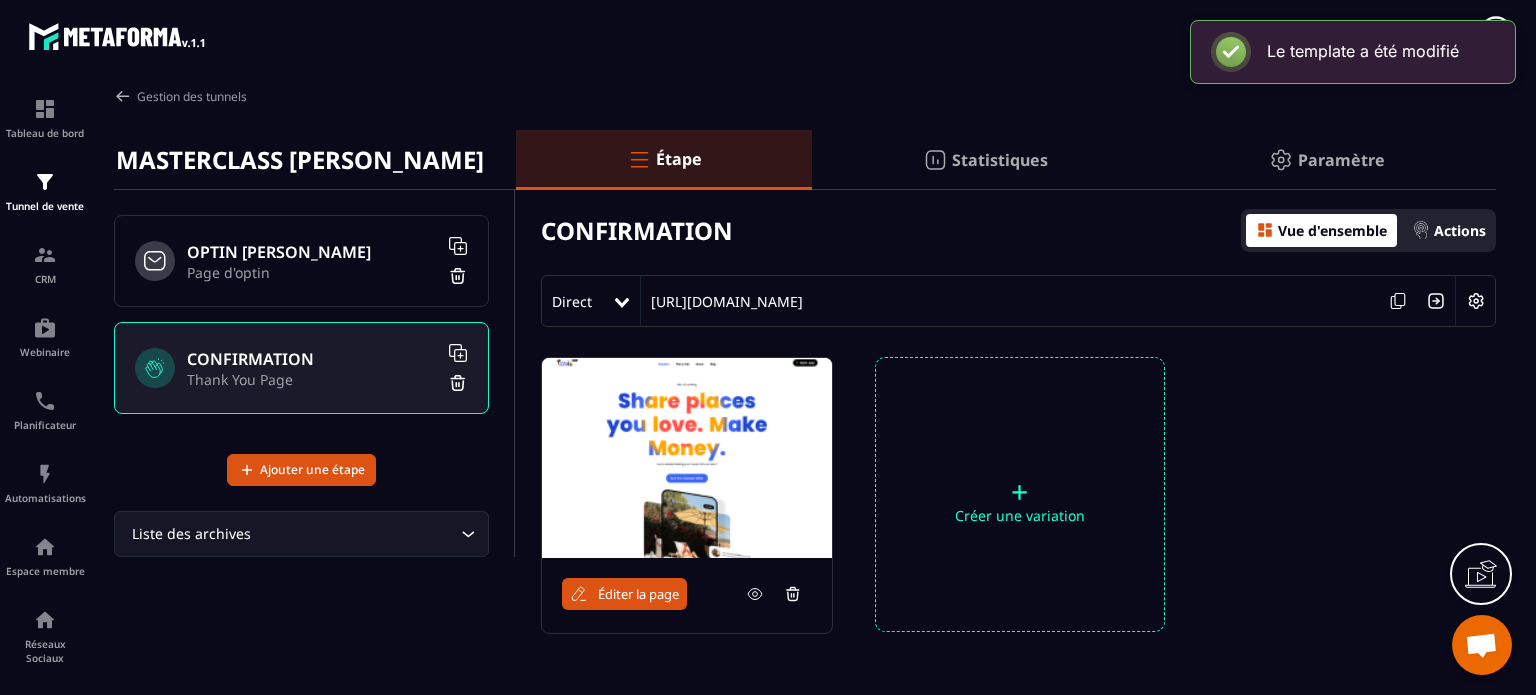 click on "Éditer la page" at bounding box center [624, 594] 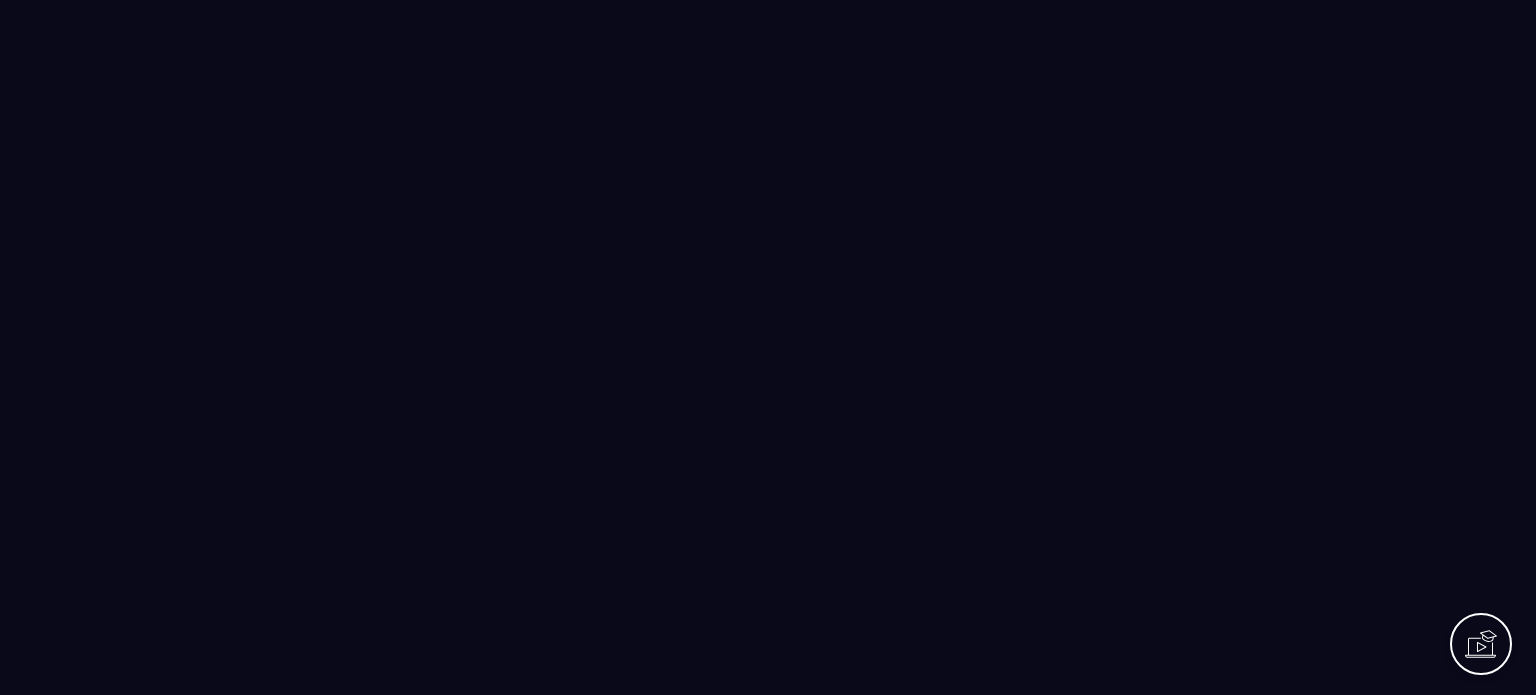 scroll, scrollTop: 0, scrollLeft: 0, axis: both 